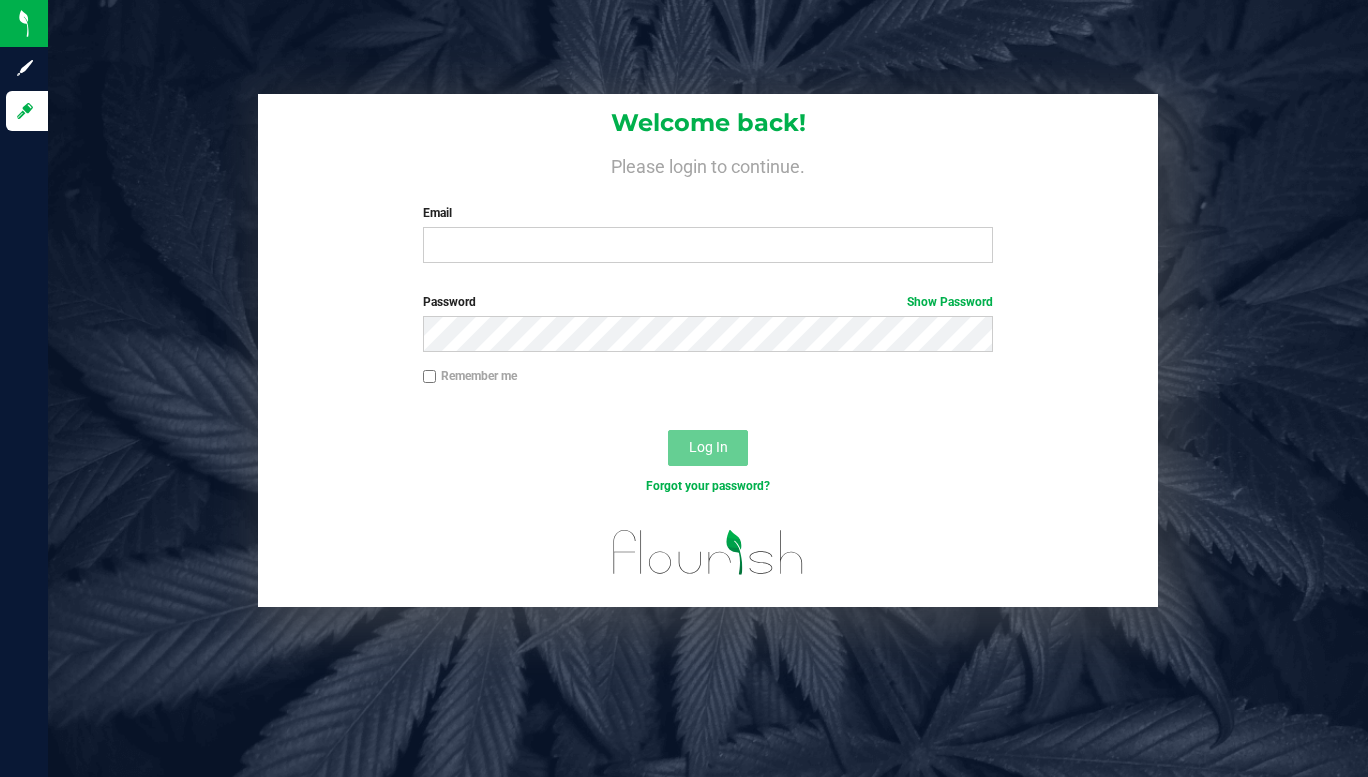 scroll, scrollTop: 0, scrollLeft: 0, axis: both 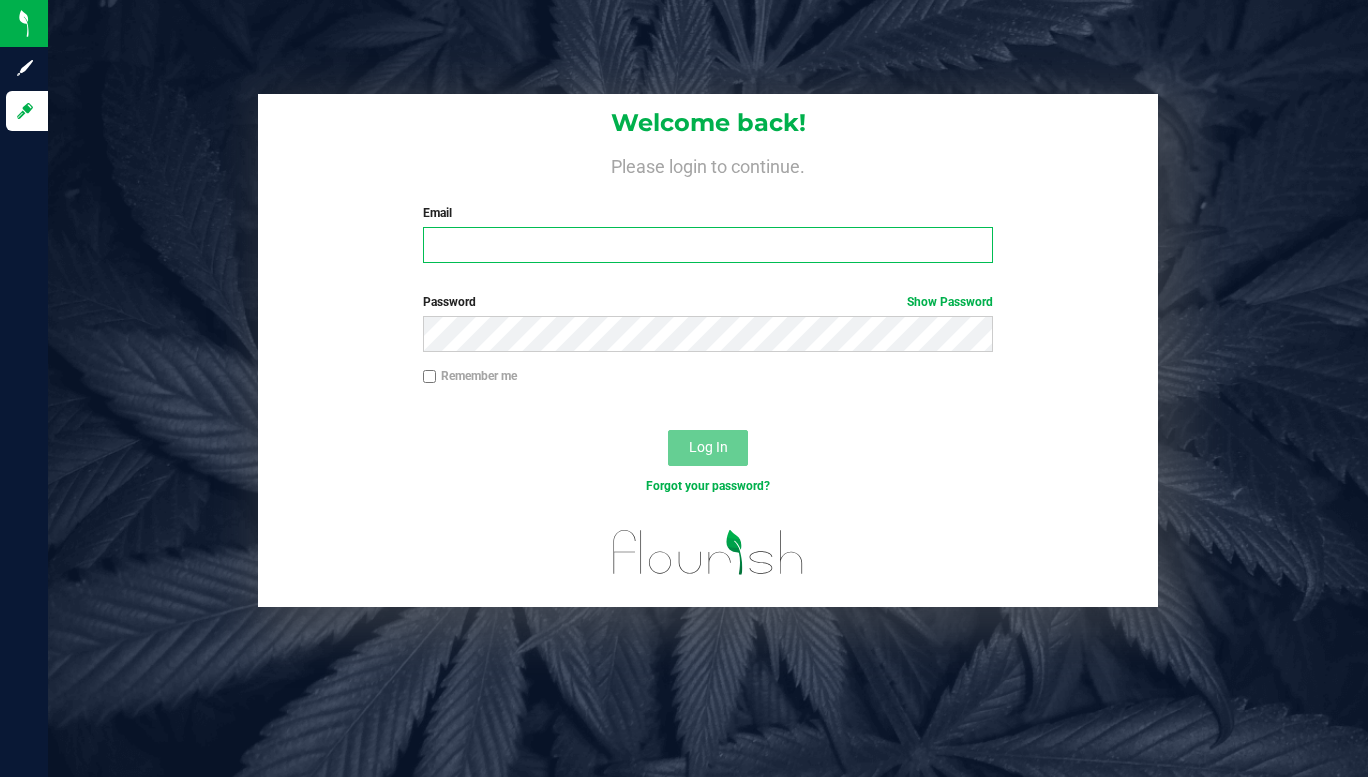 type on "[EMAIL]" 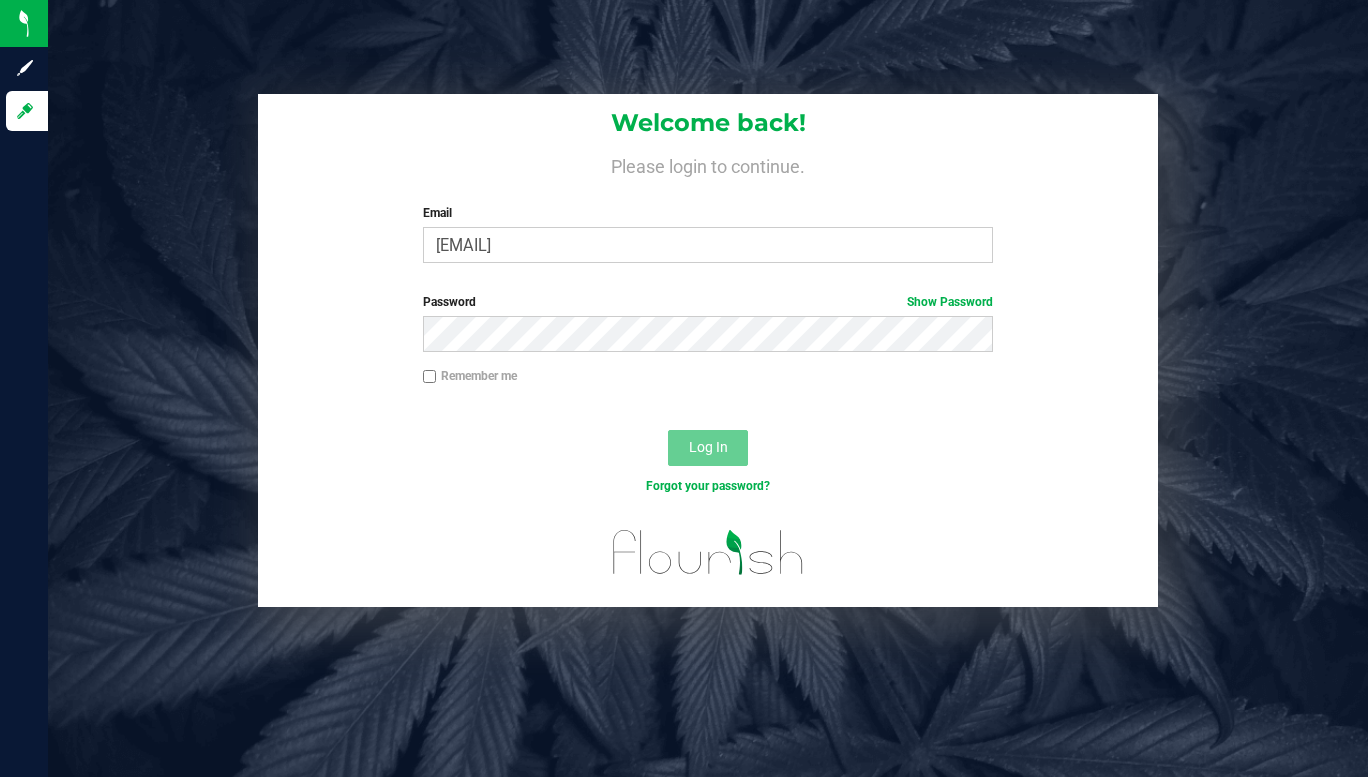 click on "Log In" at bounding box center (708, 448) 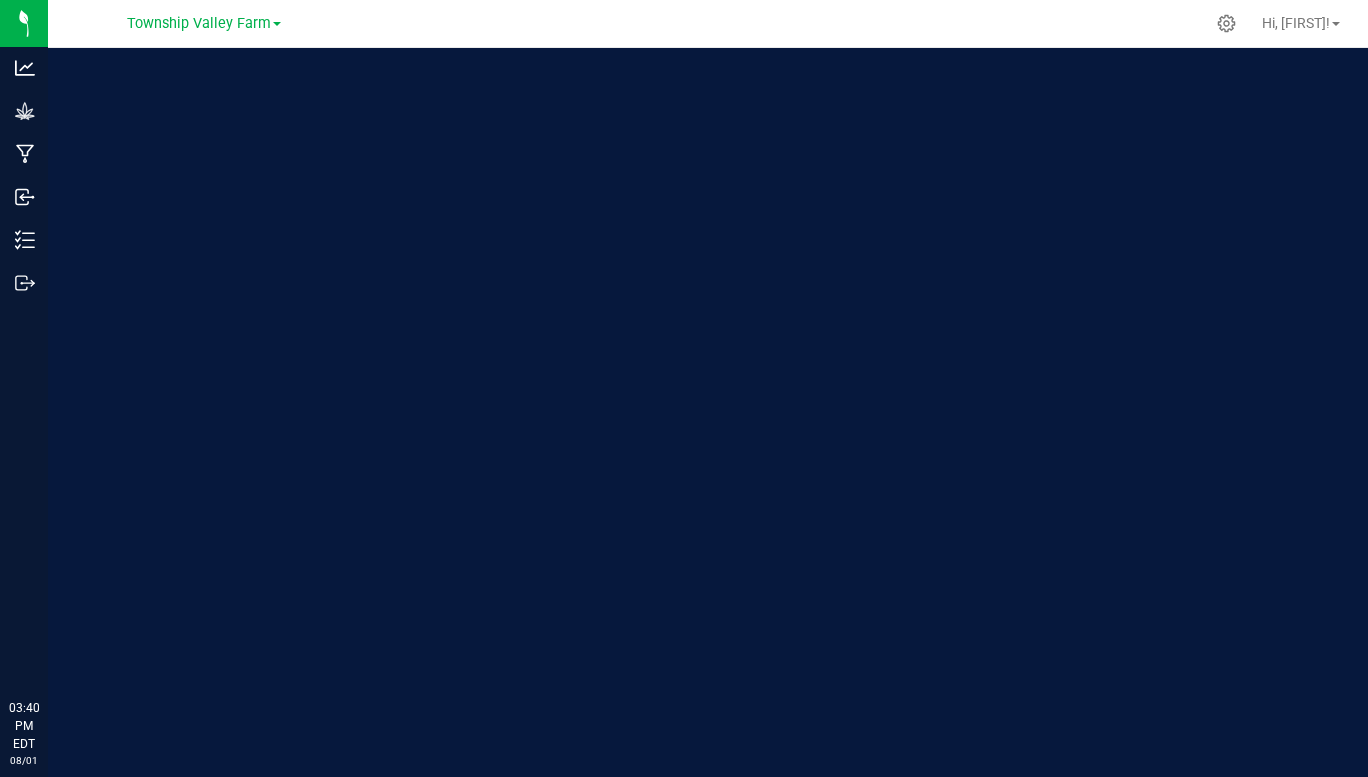 scroll, scrollTop: 0, scrollLeft: 0, axis: both 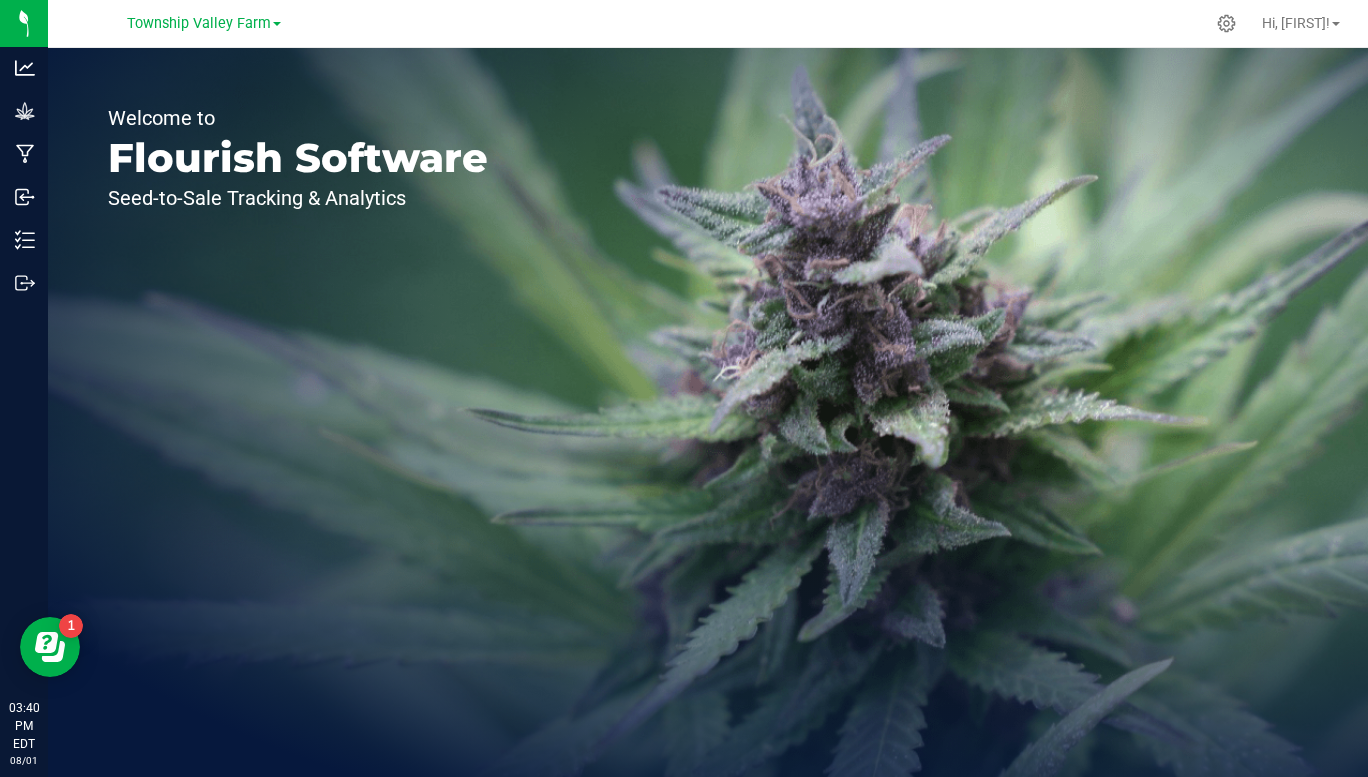 click on "Township Valley Farm" at bounding box center [199, 23] 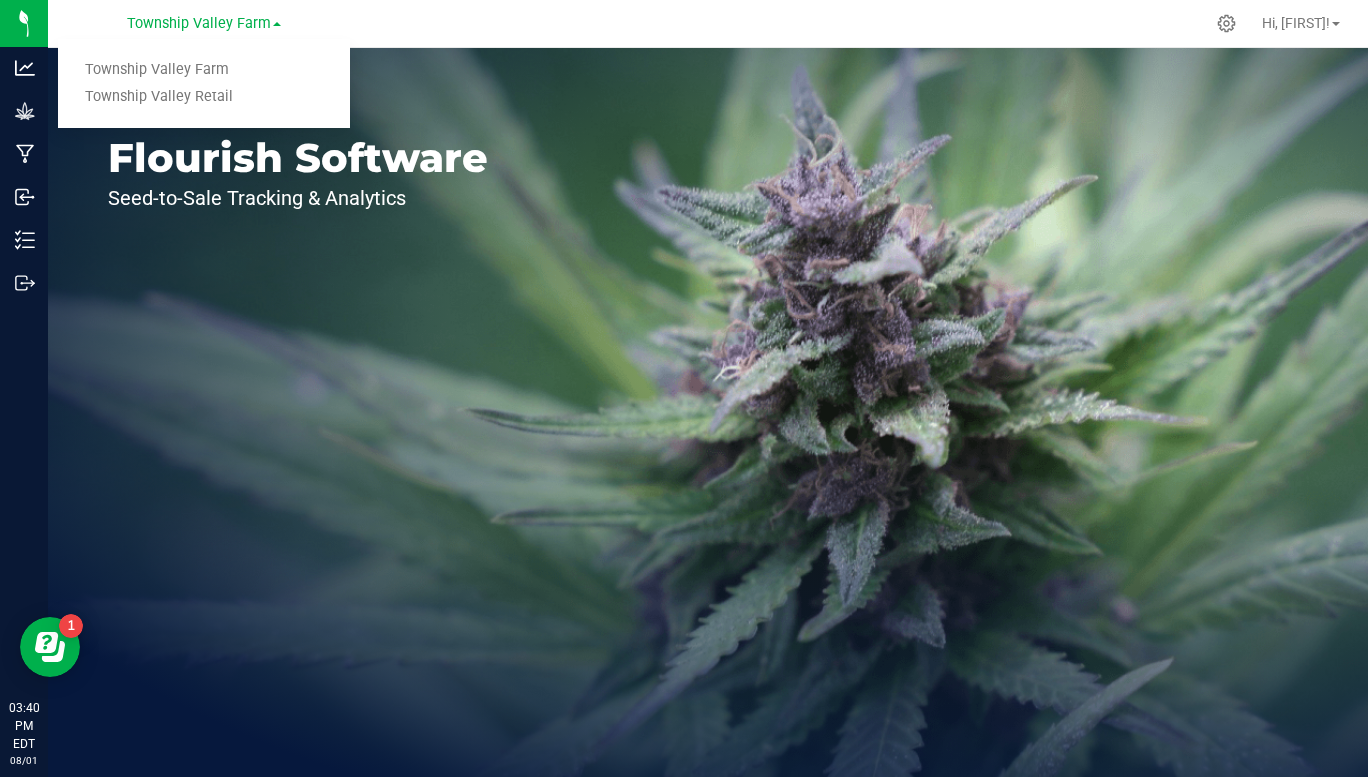 click on "Township Valley Retail" at bounding box center (204, 97) 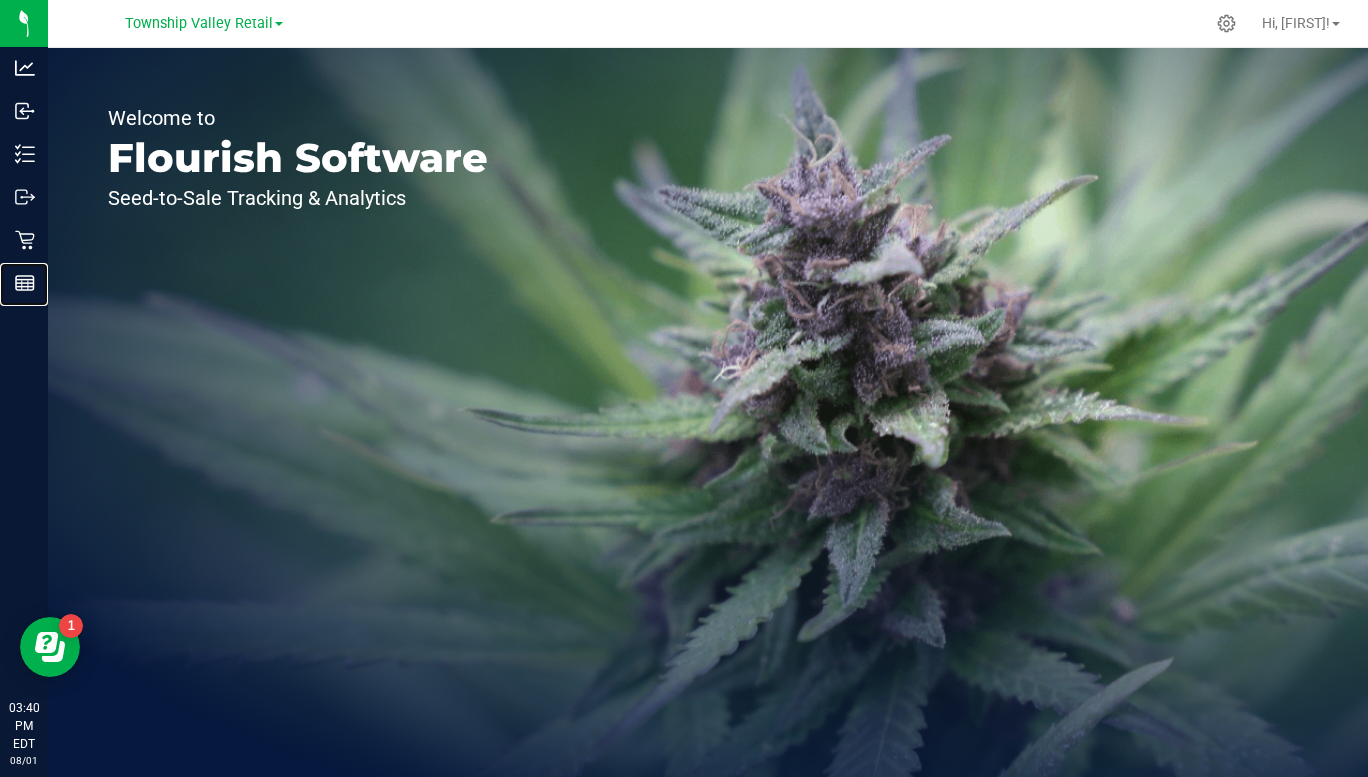 click on "Reports" at bounding box center (27, 283) 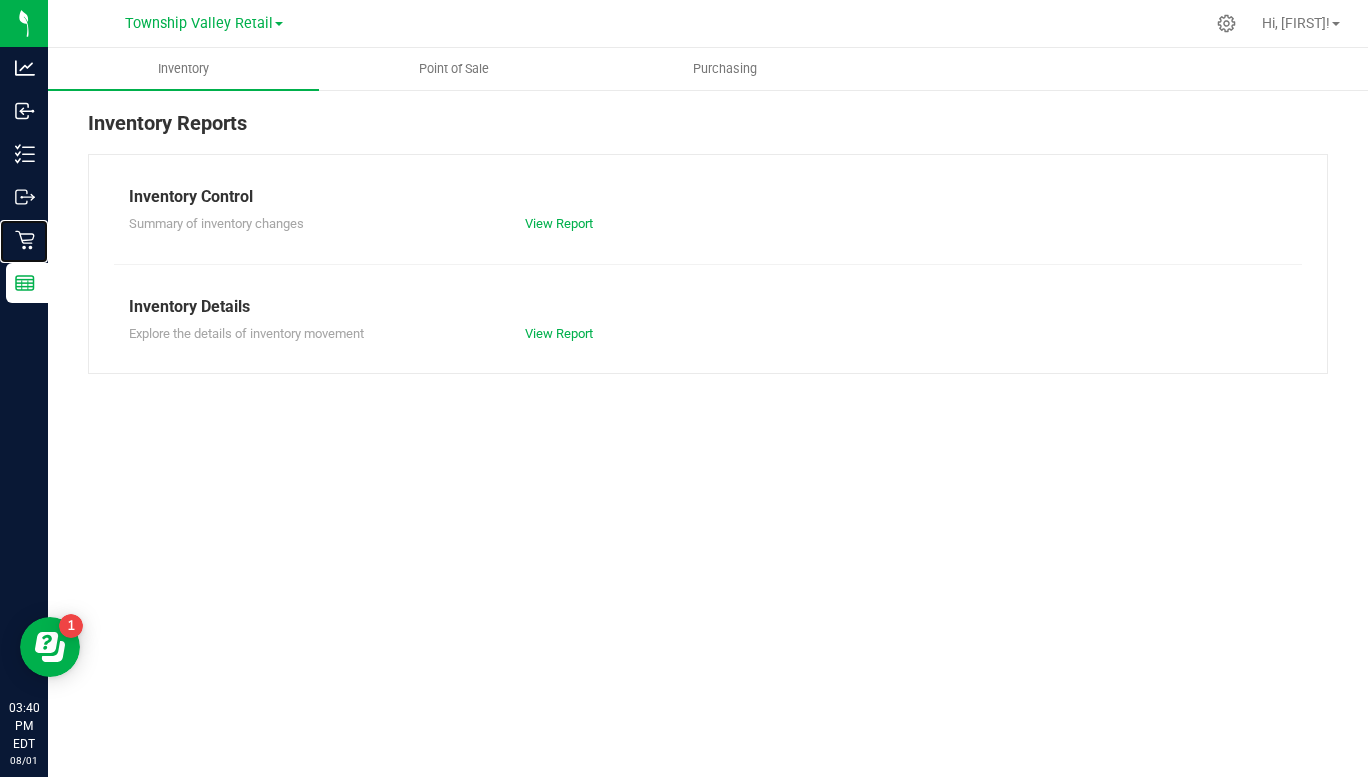 click on "Retail" at bounding box center (0, 0) 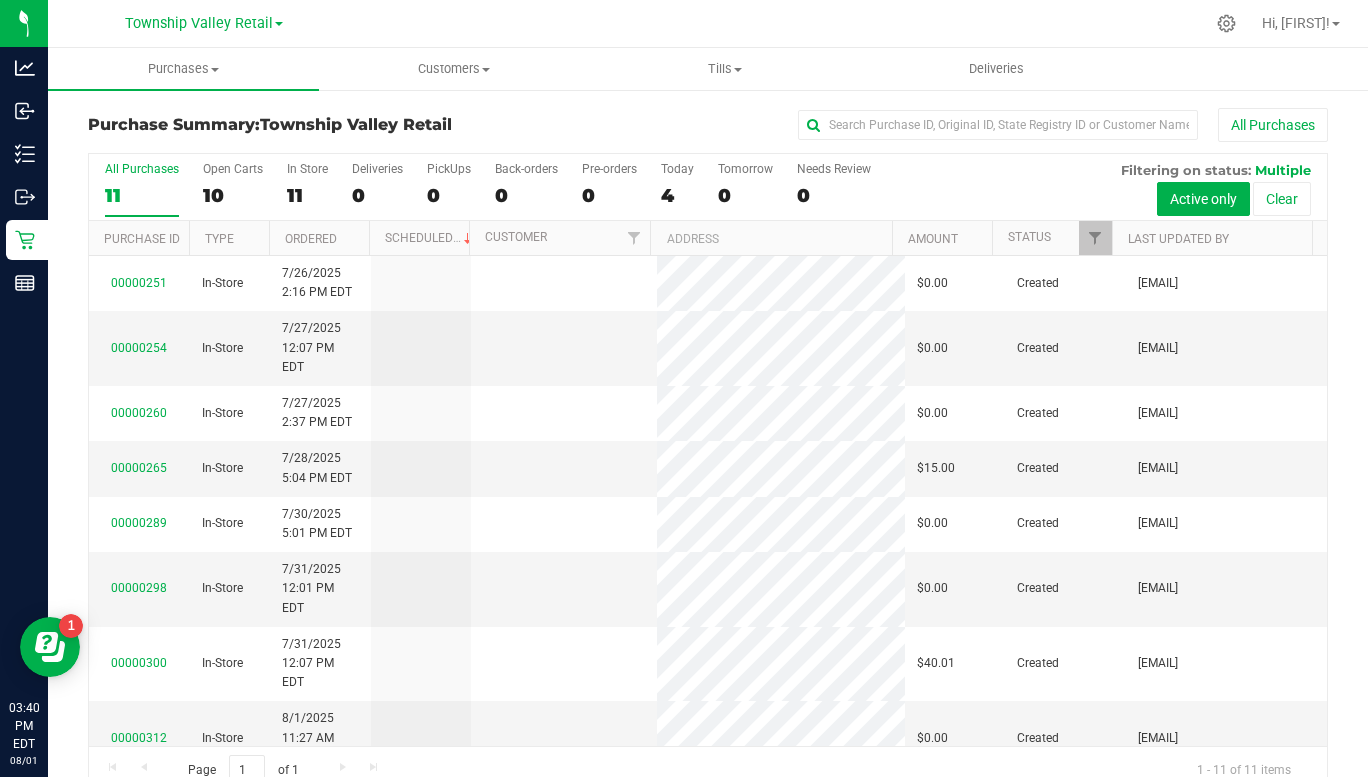 click at bounding box center [564, 468] 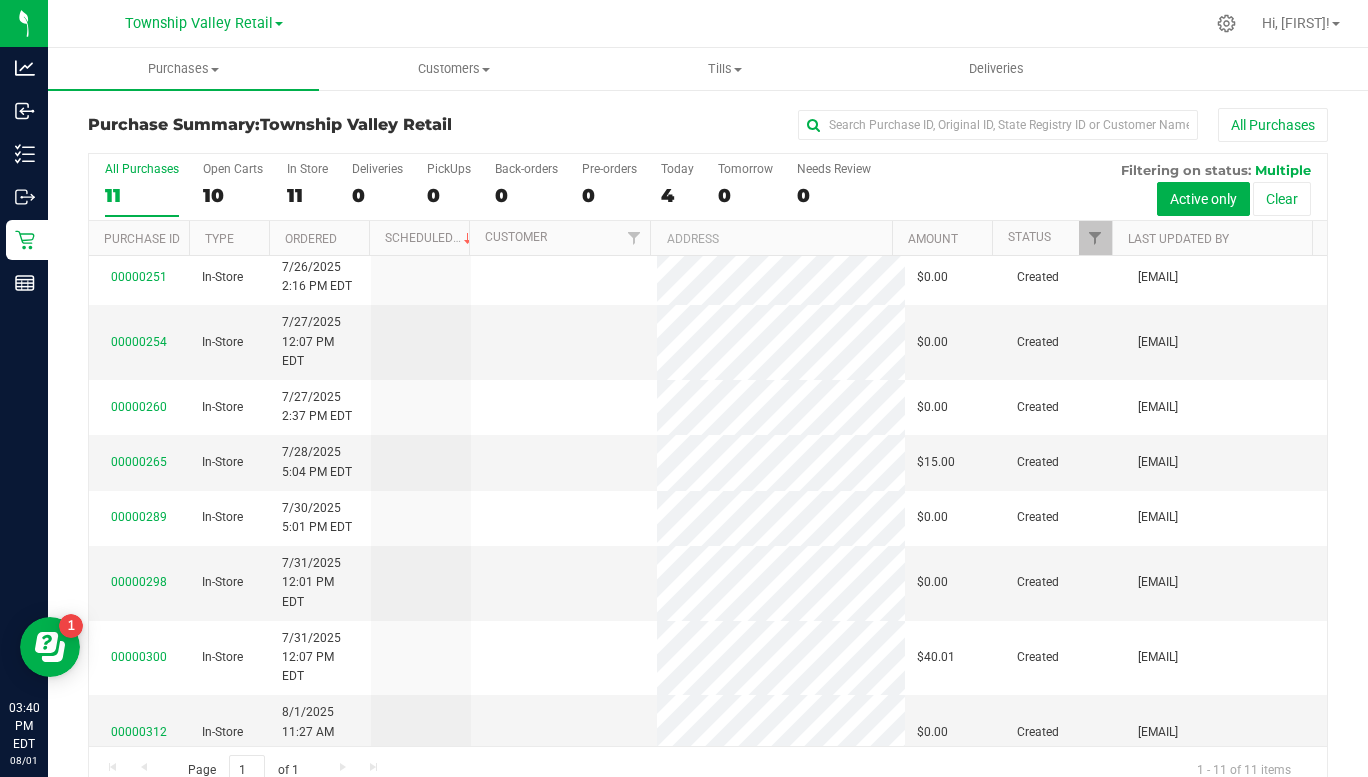 scroll, scrollTop: 119, scrollLeft: 0, axis: vertical 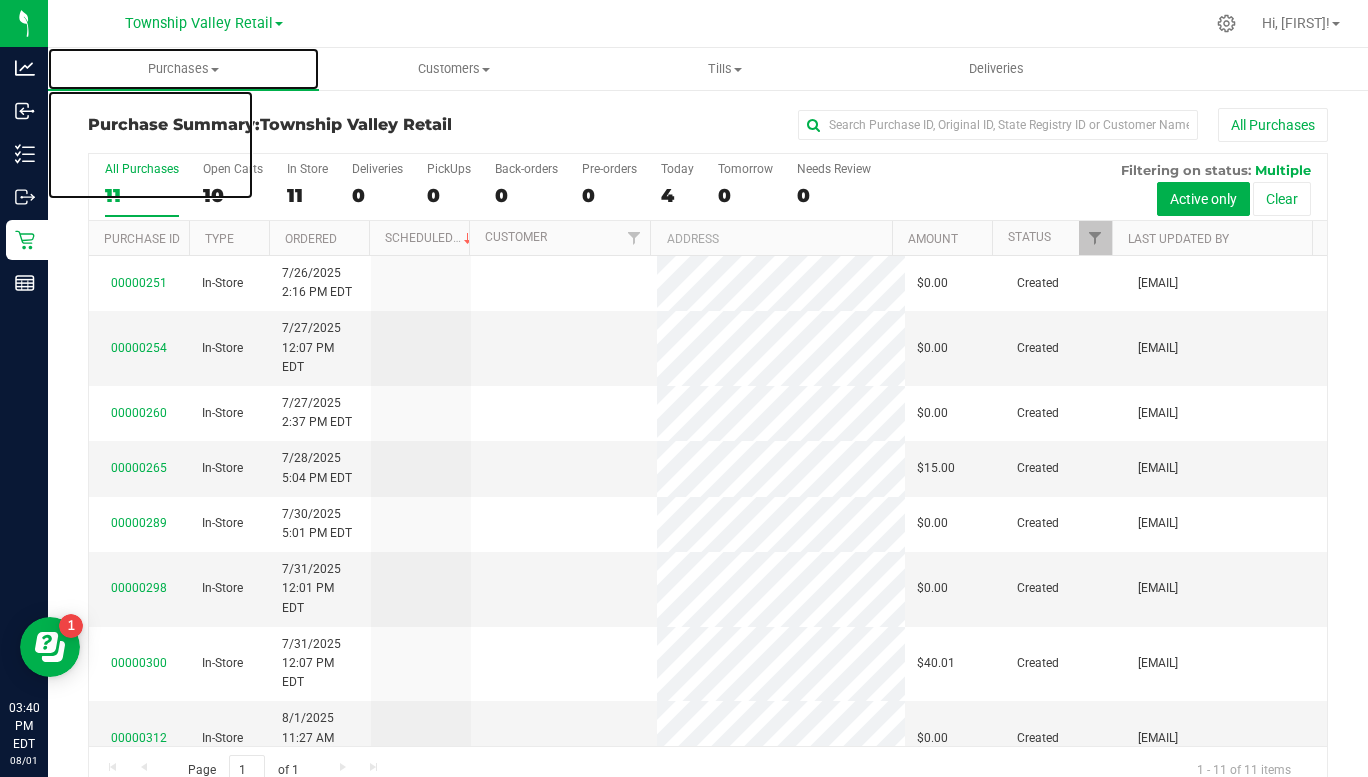 click on "Purchases
Summary of purchases
Fulfillment
All purchases" at bounding box center [183, 69] 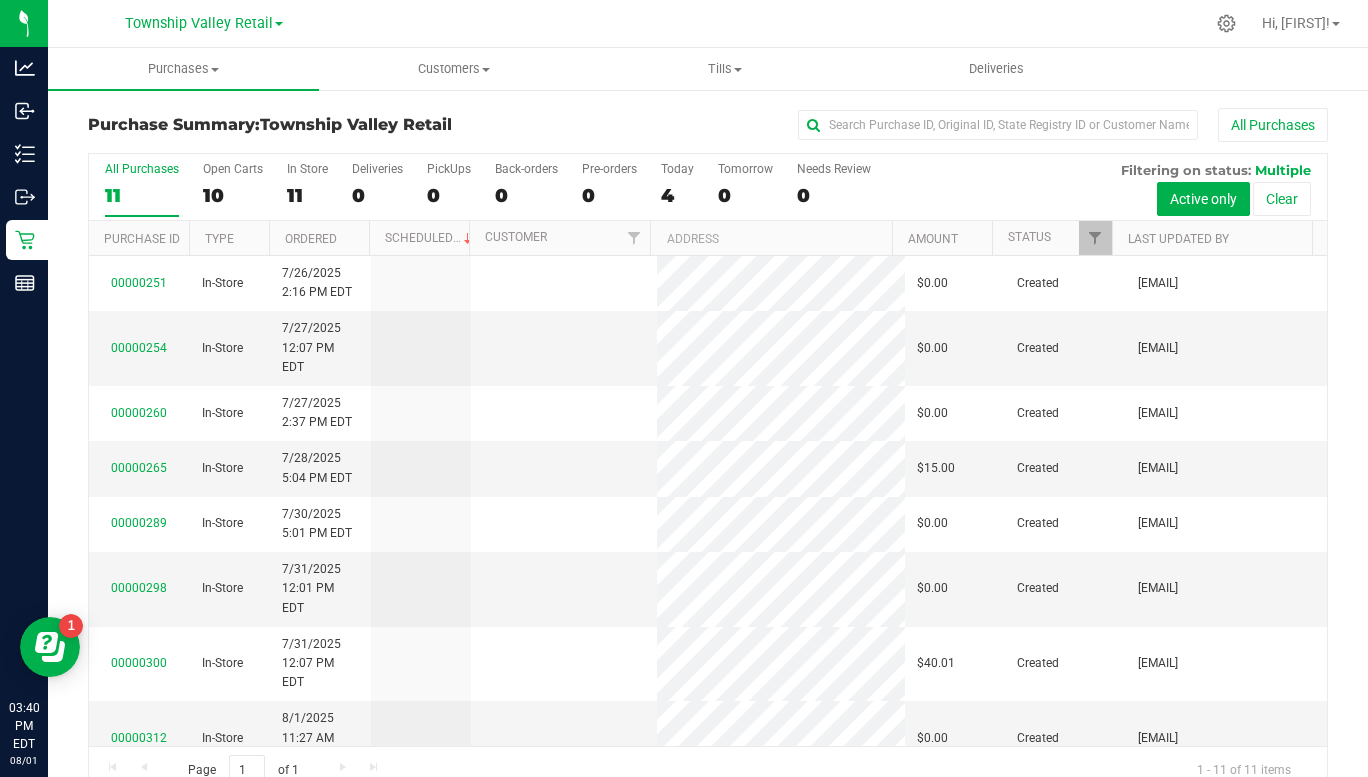 click at bounding box center (564, 524) 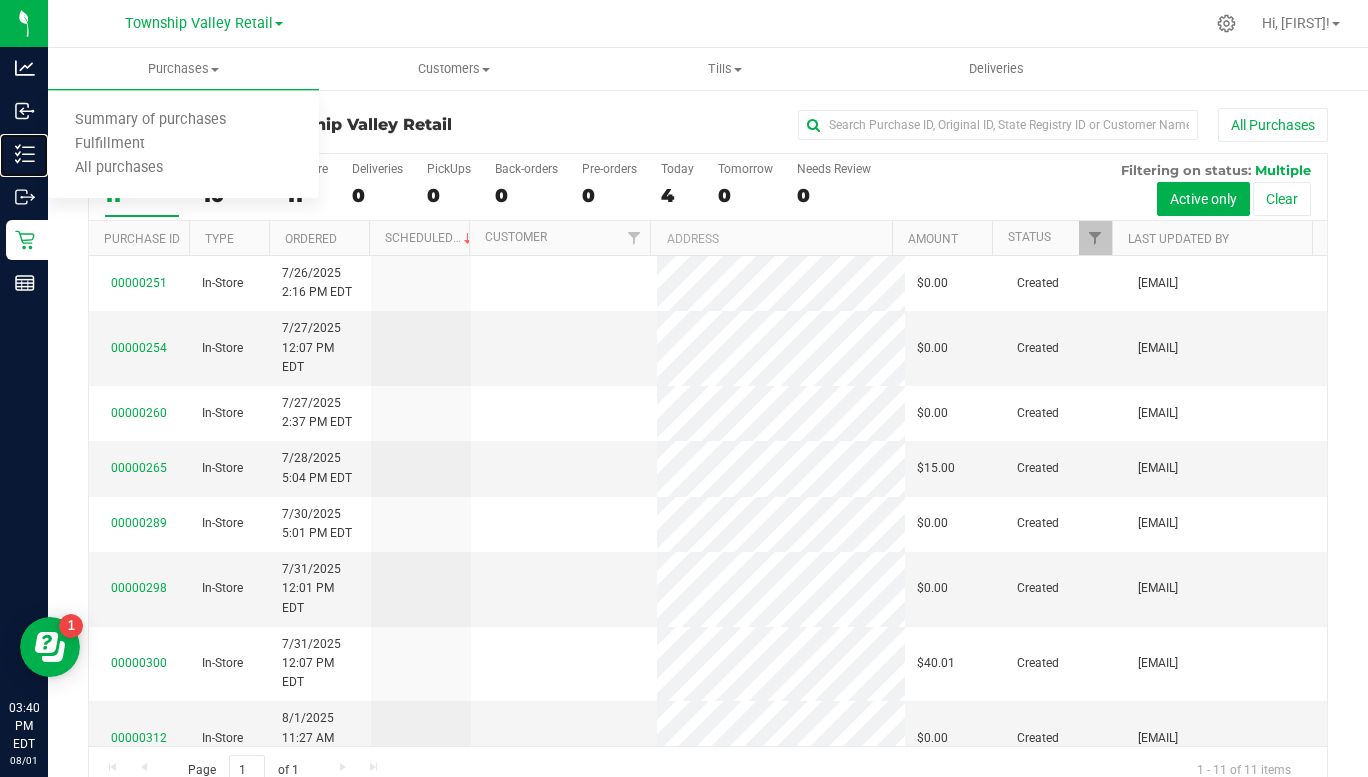 click on "Inventory" at bounding box center (0, 0) 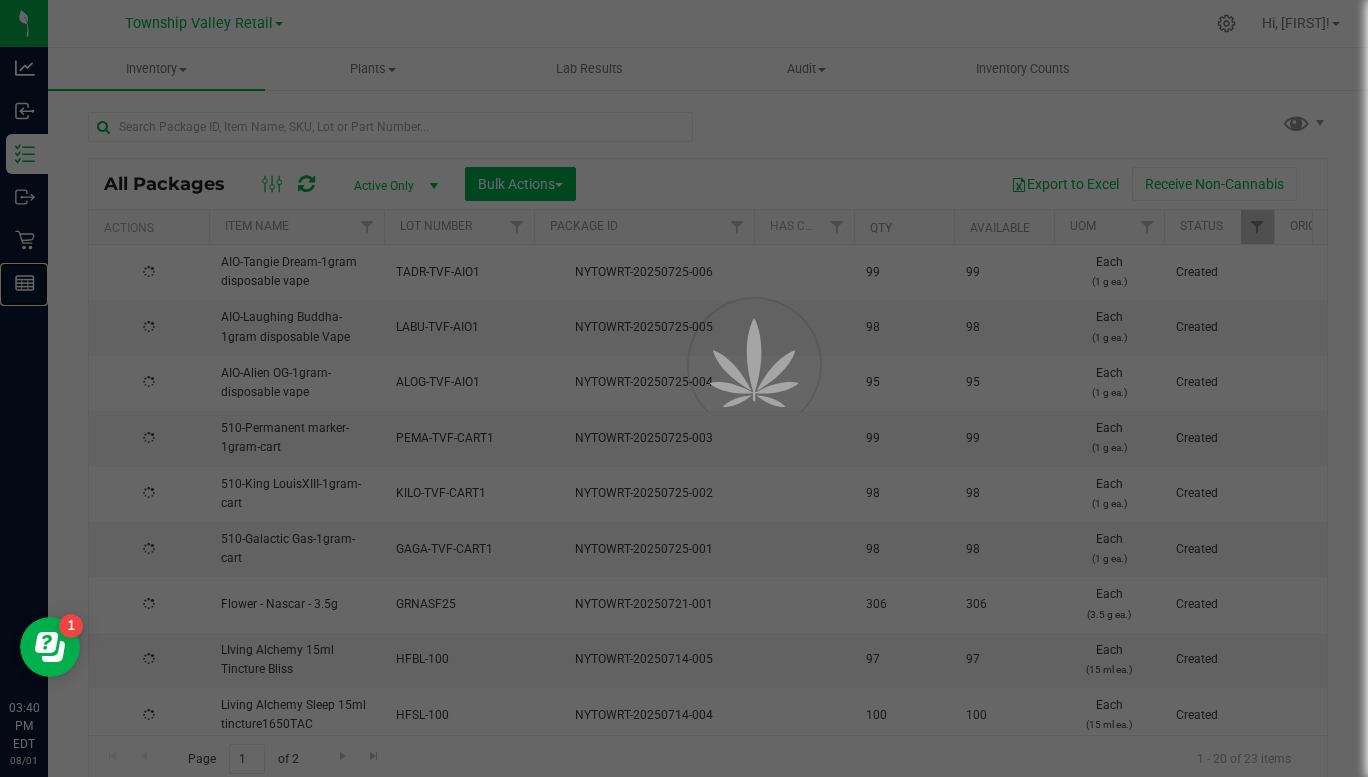 click on "Reports" at bounding box center (0, 0) 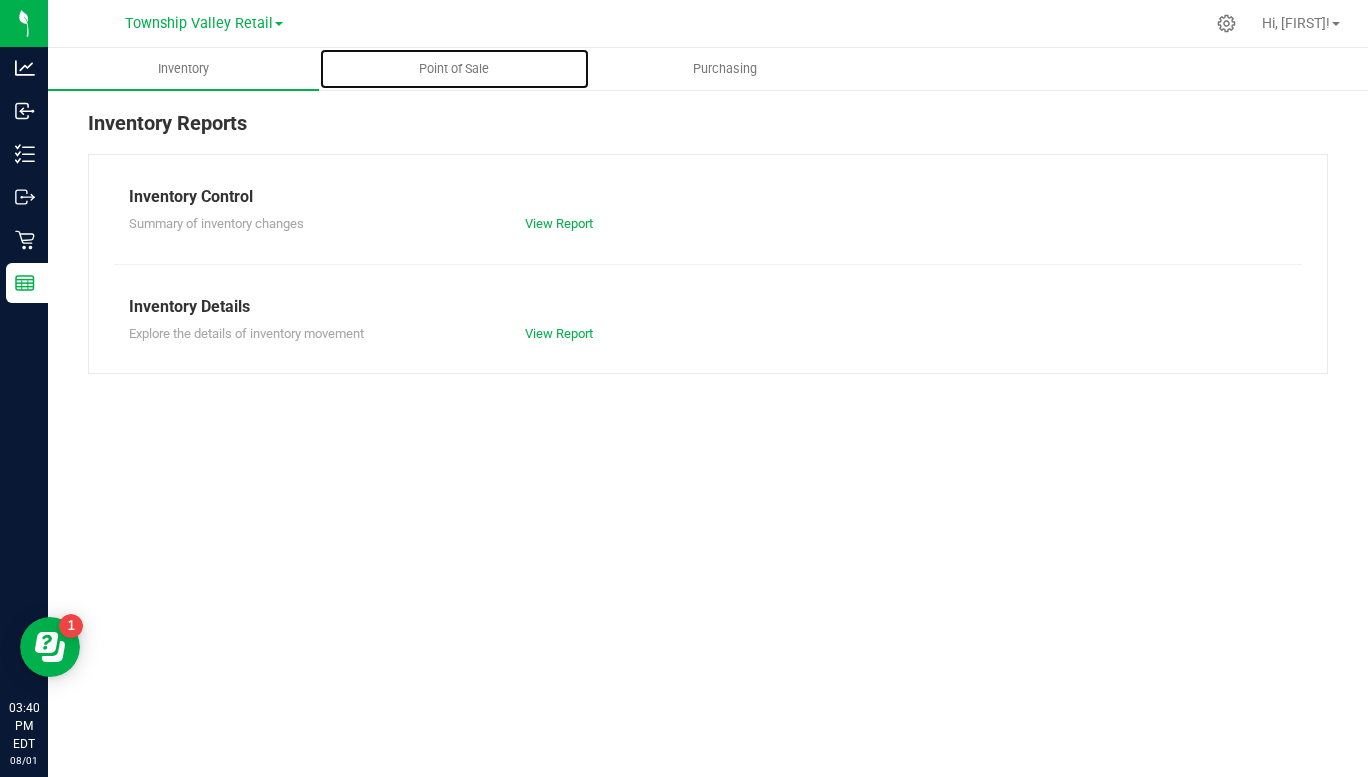 click on "Point of Sale" at bounding box center [454, 69] 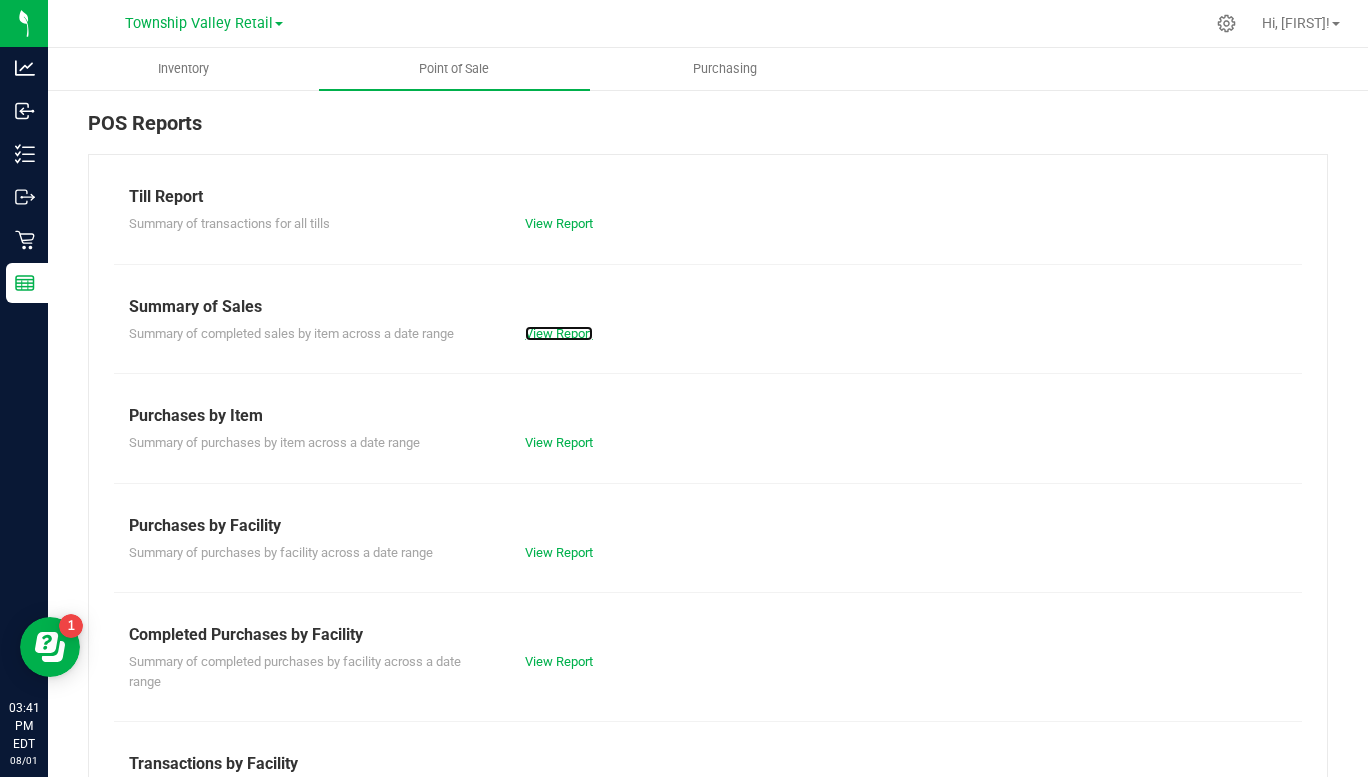 click on "View Report" at bounding box center (559, 333) 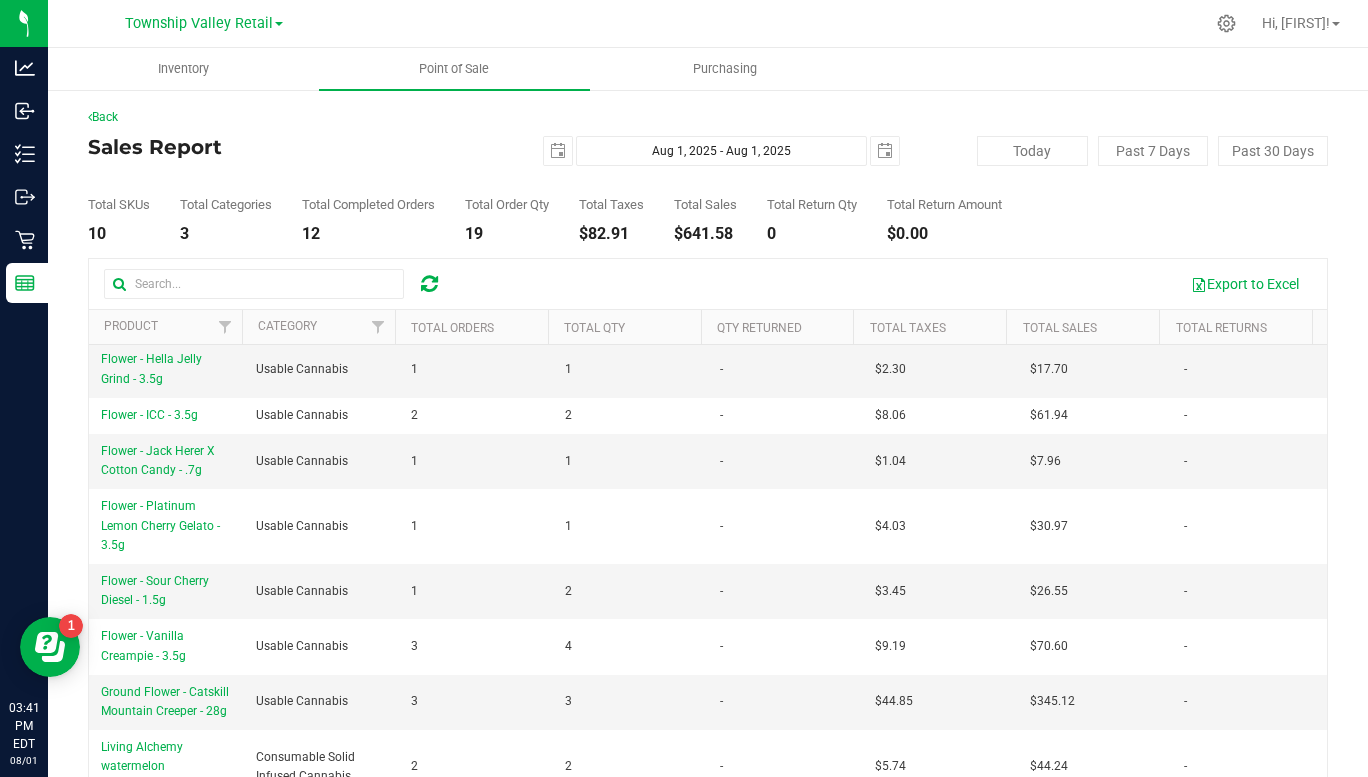 scroll, scrollTop: 63, scrollLeft: 0, axis: vertical 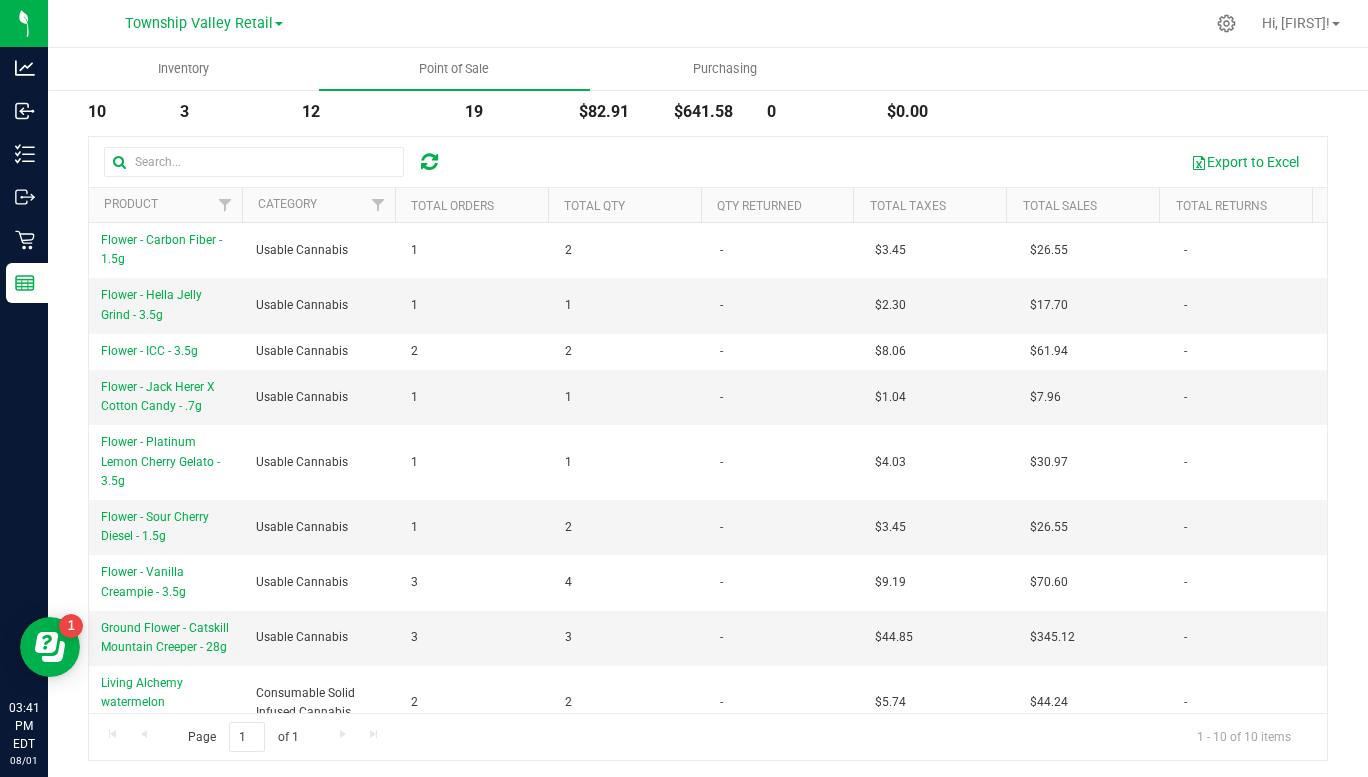 click at bounding box center (279, 24) 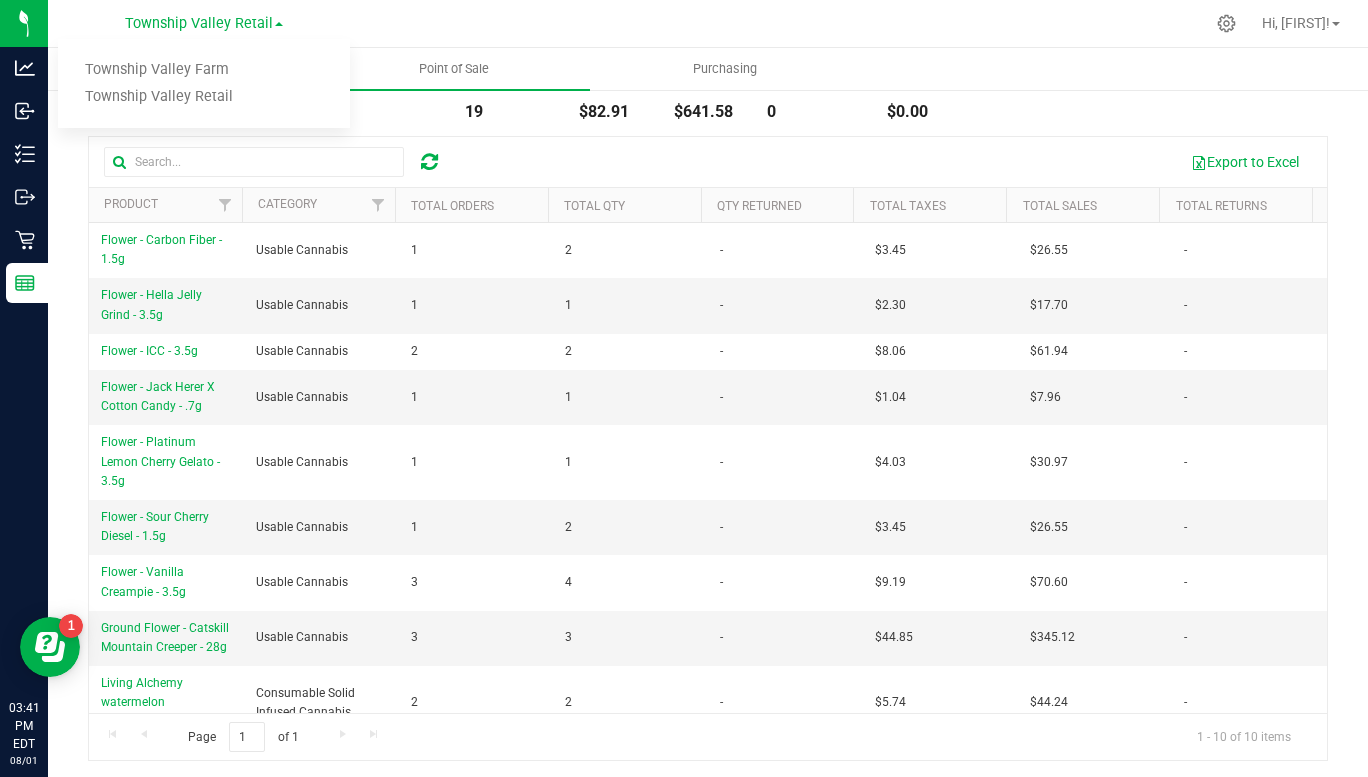 click on "Township Valley Retail" at bounding box center (199, 23) 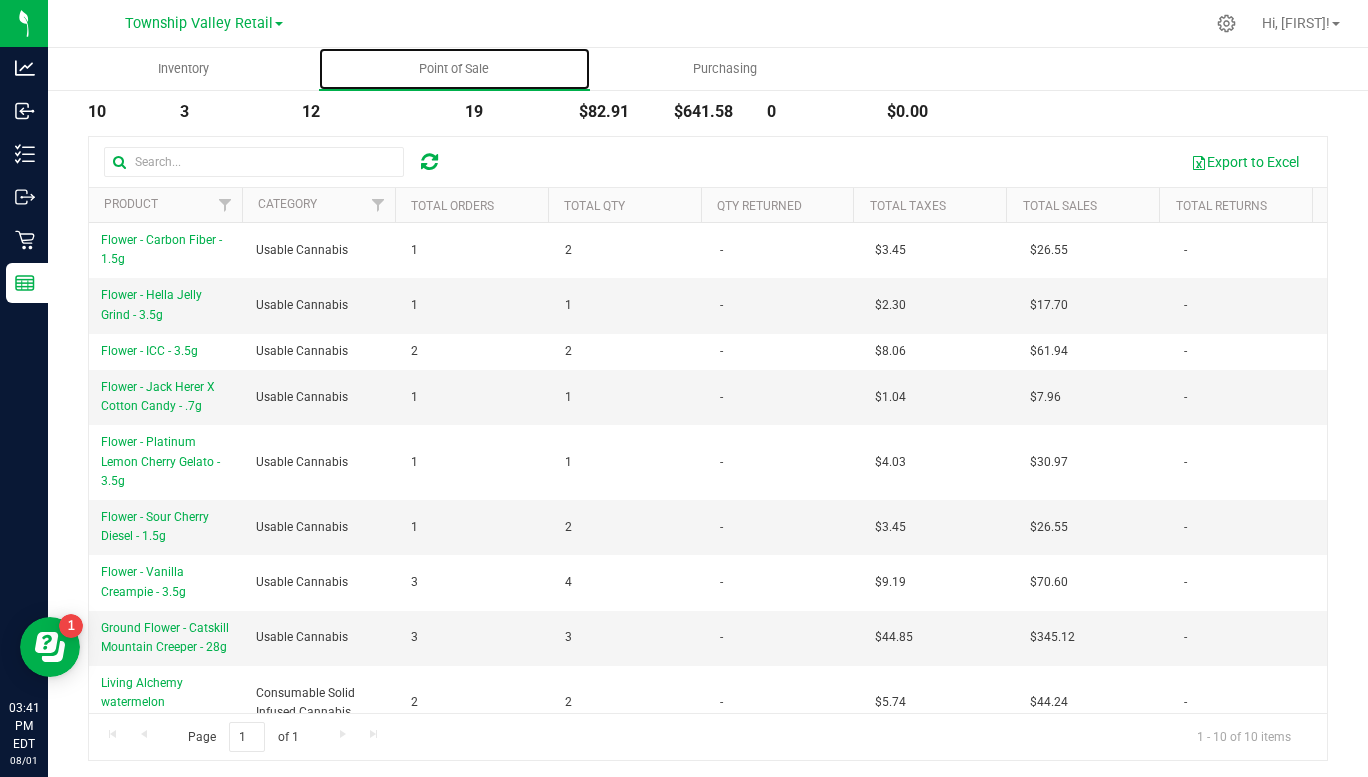 click on "Point of Sale" at bounding box center [454, 69] 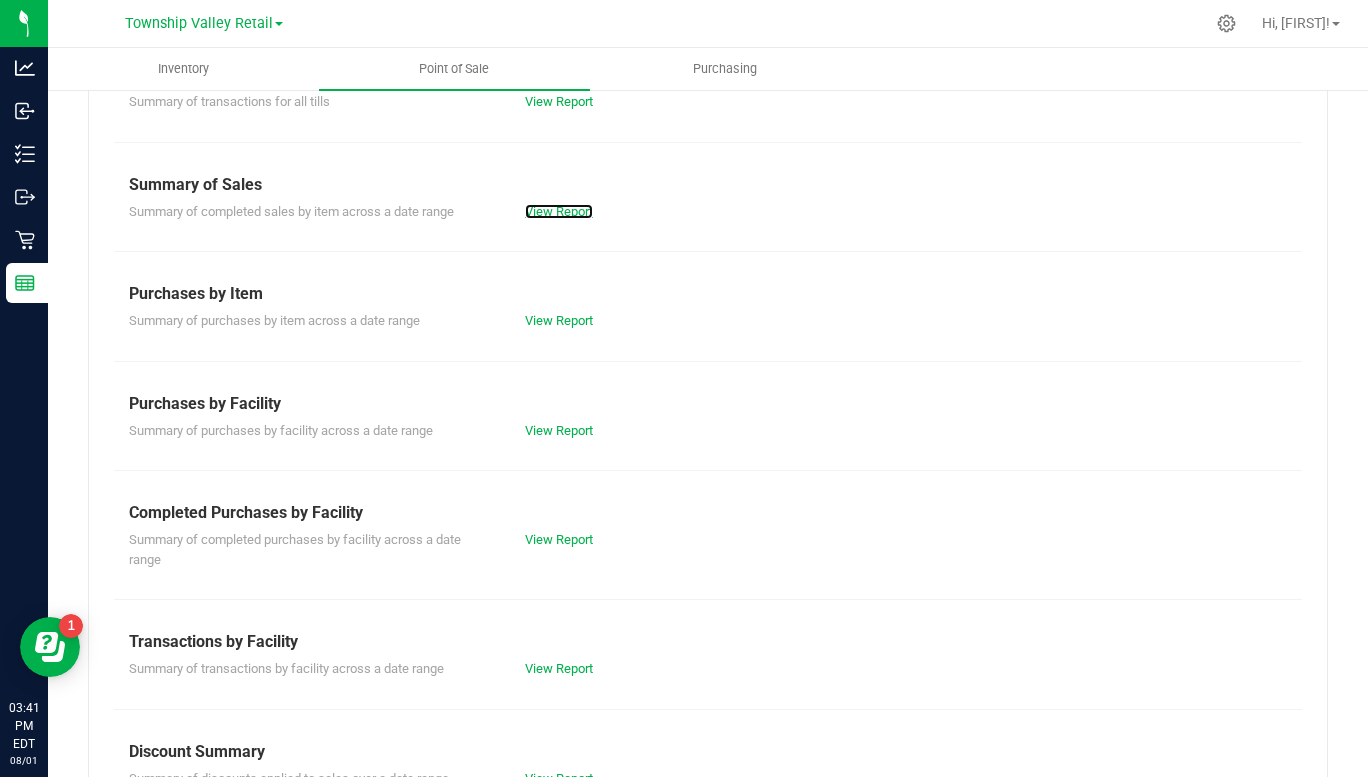 click on "View Report" at bounding box center (559, 211) 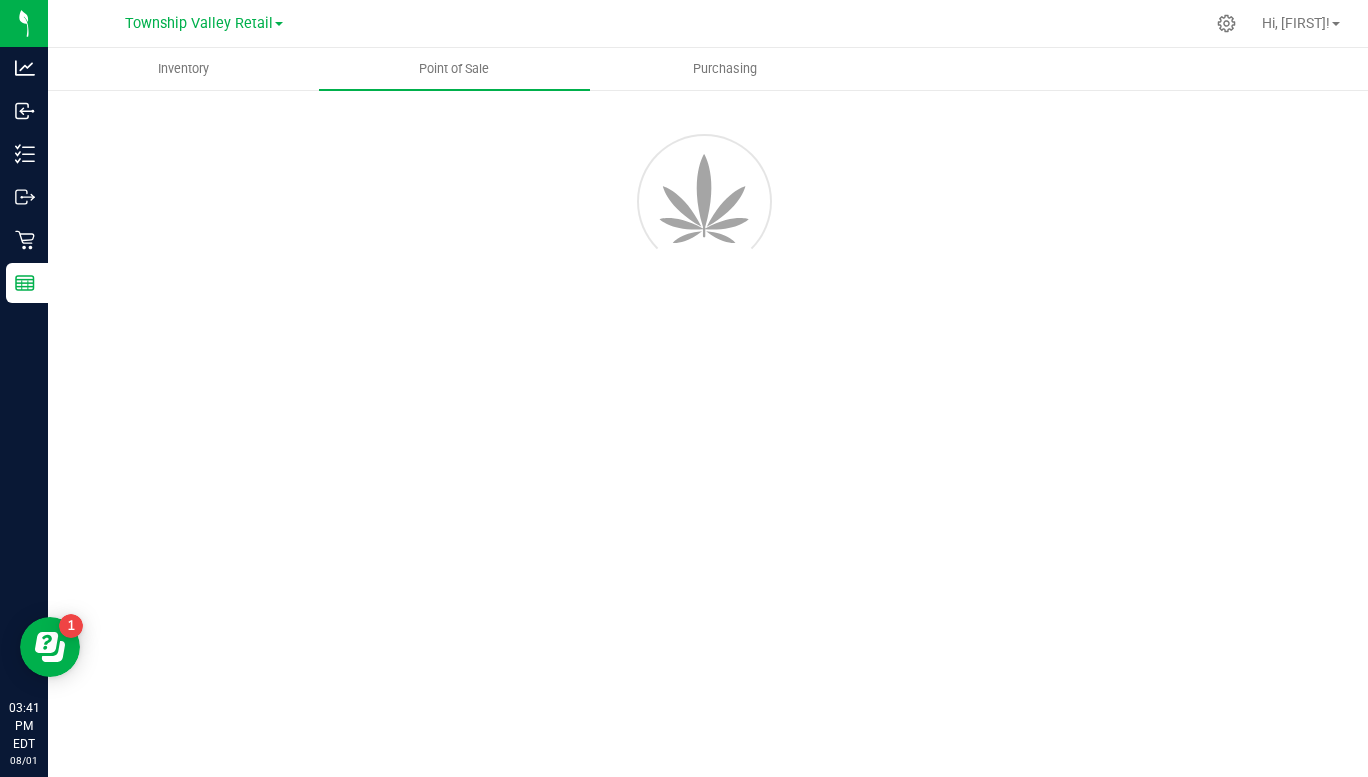 scroll, scrollTop: 0, scrollLeft: 0, axis: both 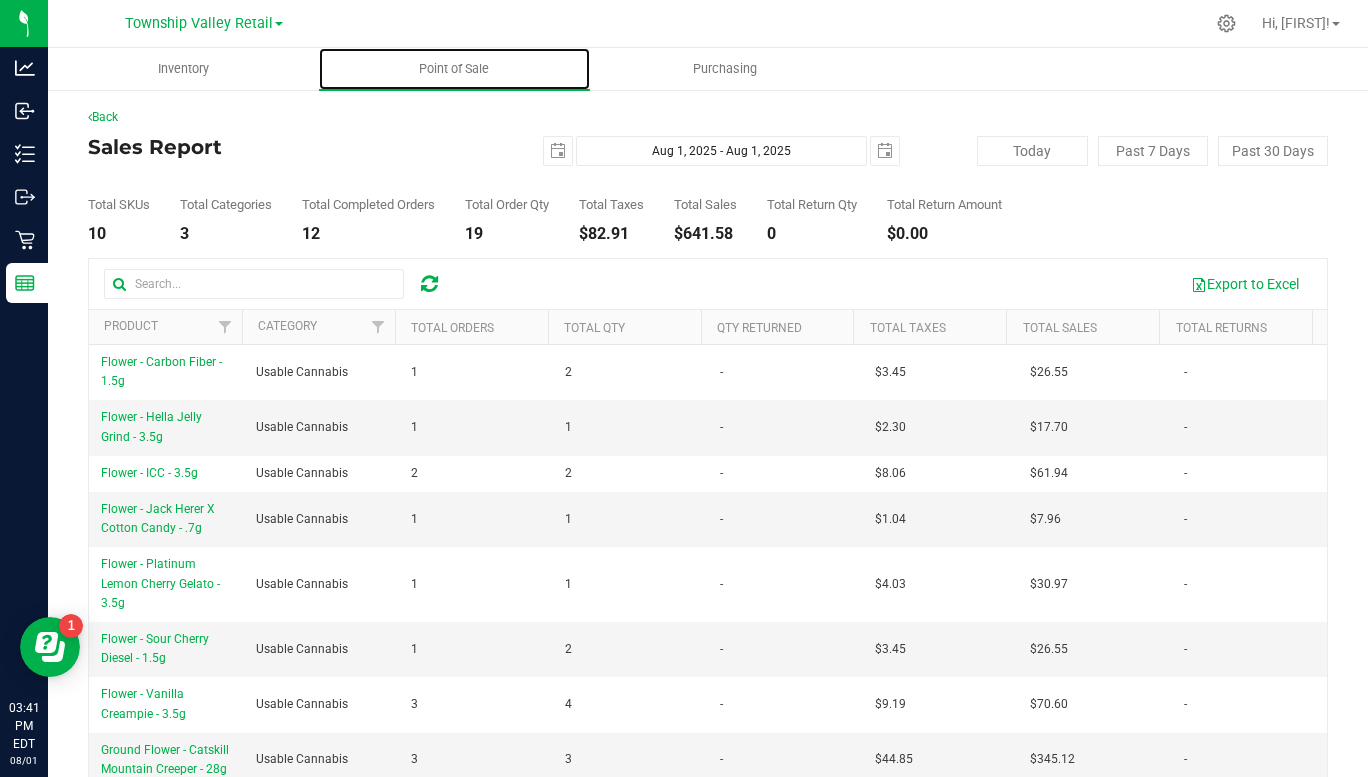 click on "Point of Sale" at bounding box center (454, 69) 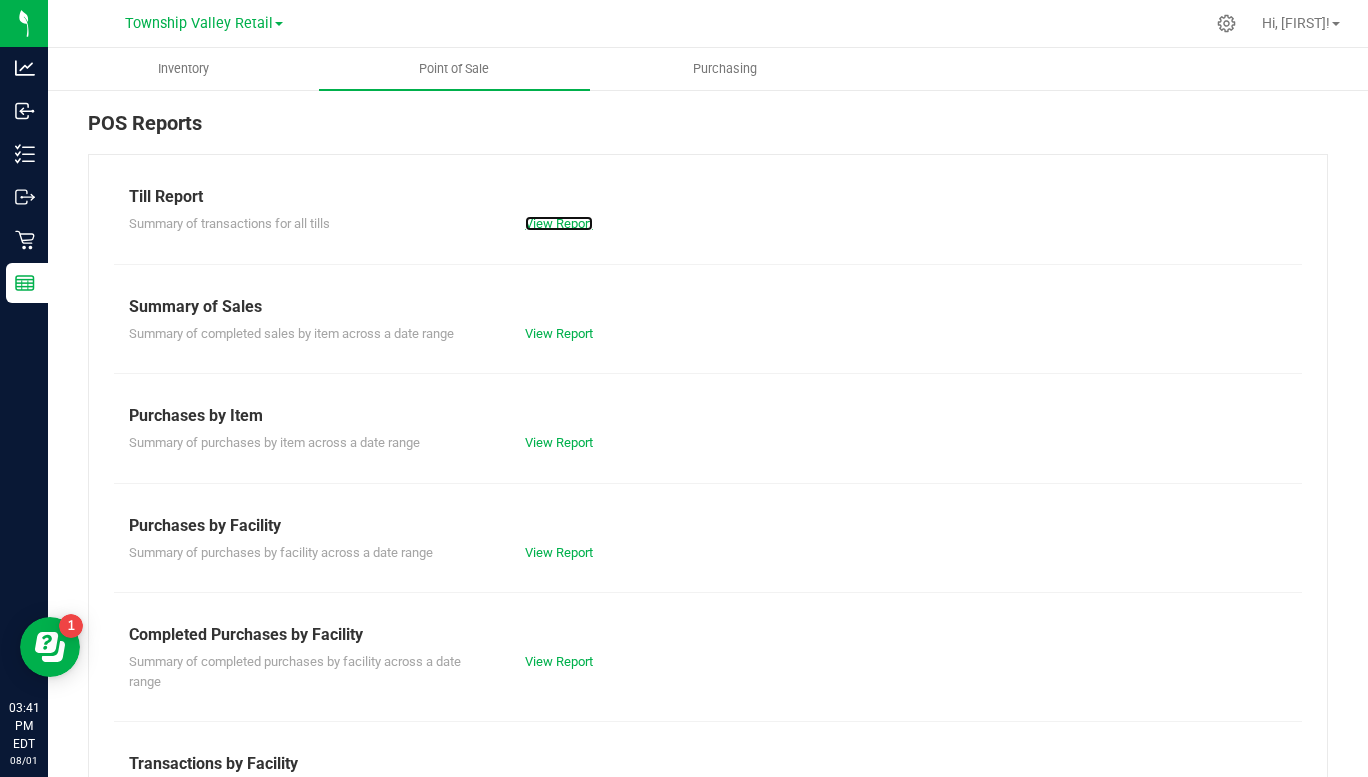 click on "View Report" at bounding box center [559, 223] 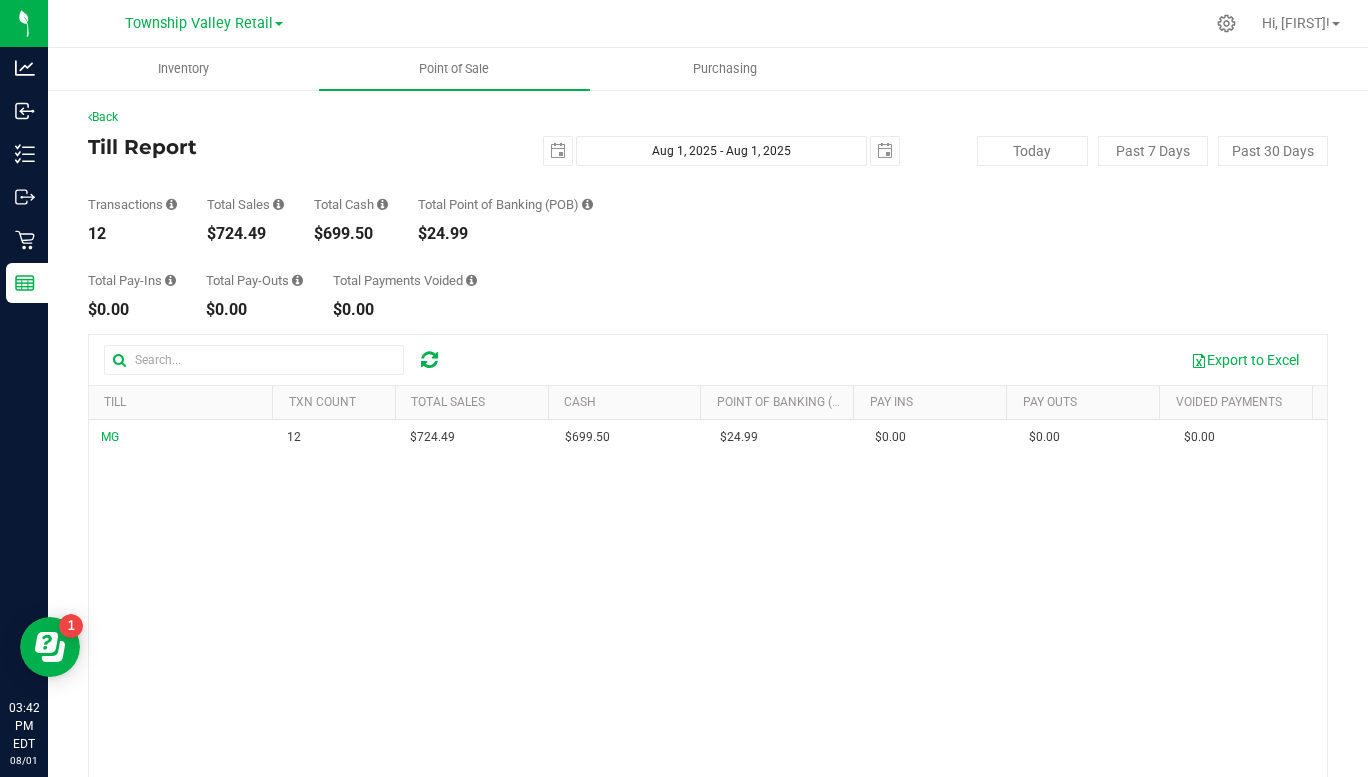 click on "Total Pay-Outs
$0.00" at bounding box center [254, 296] 